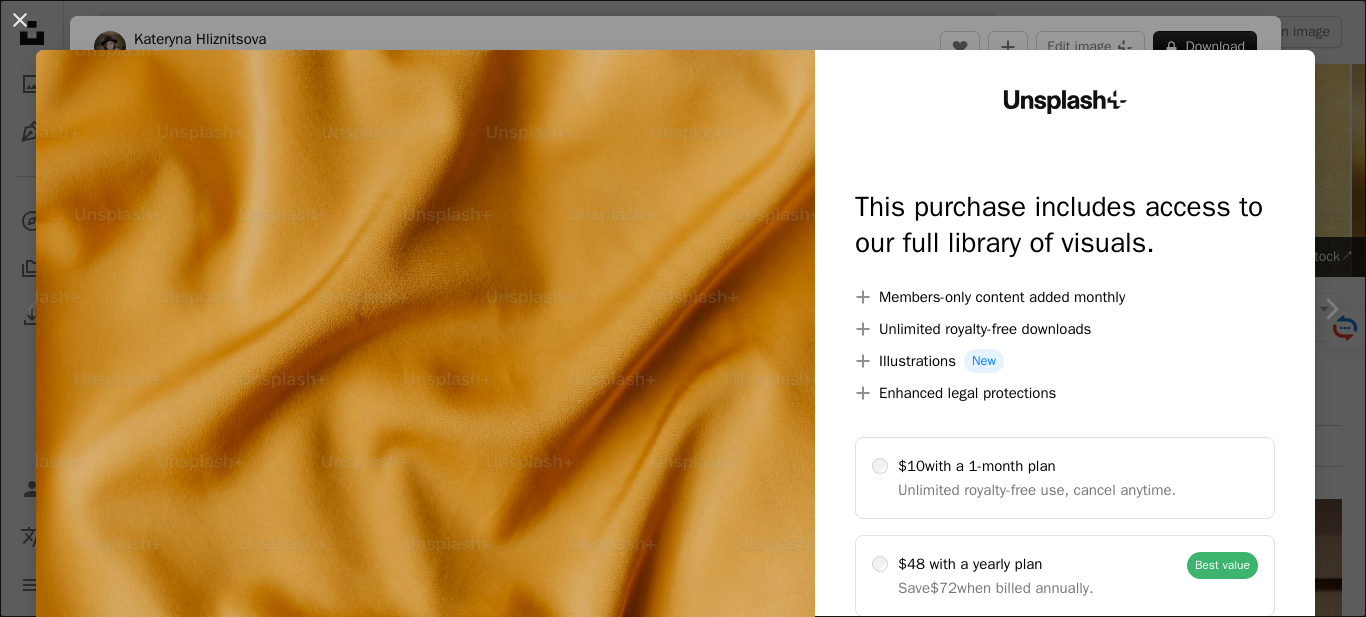scroll, scrollTop: 500, scrollLeft: 0, axis: vertical 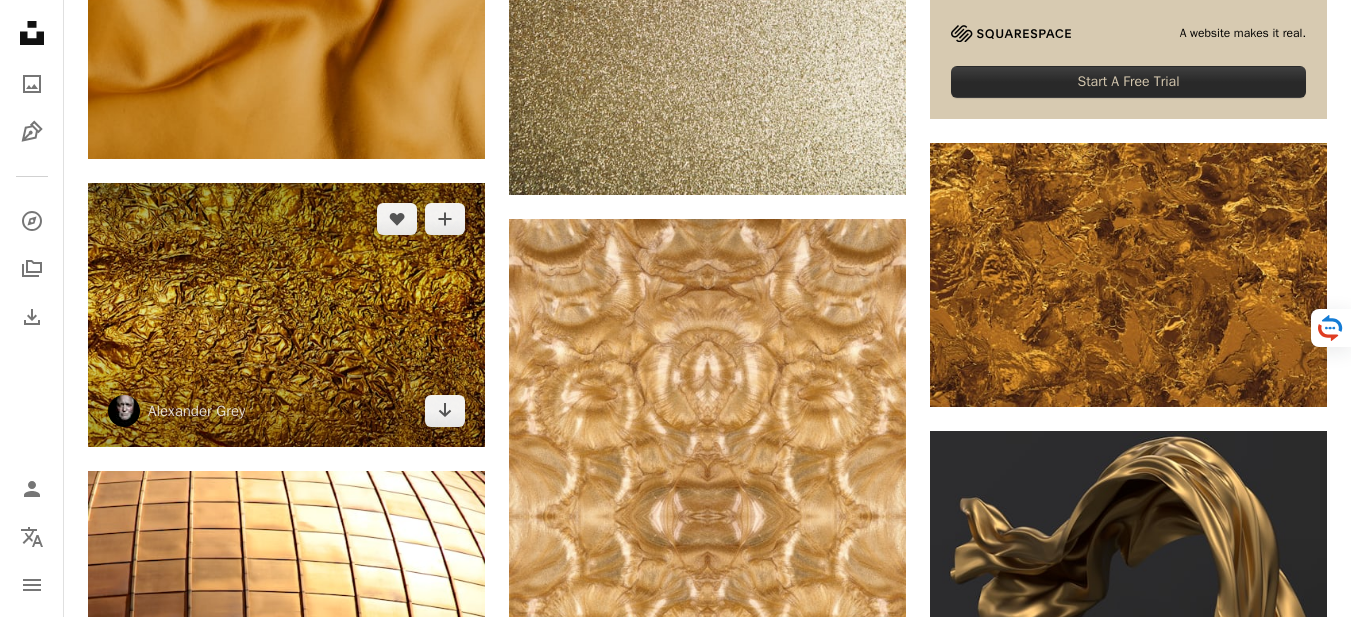 click at bounding box center [286, 315] 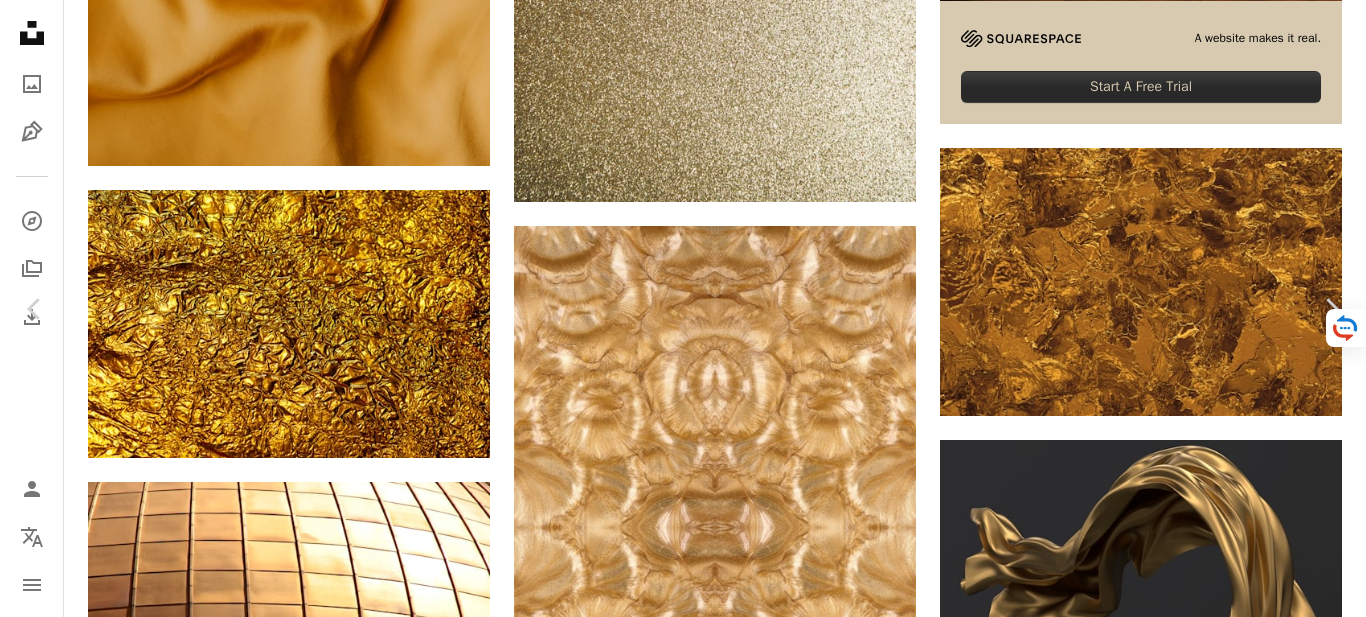 click on "Download free" at bounding box center (1167, 3824) 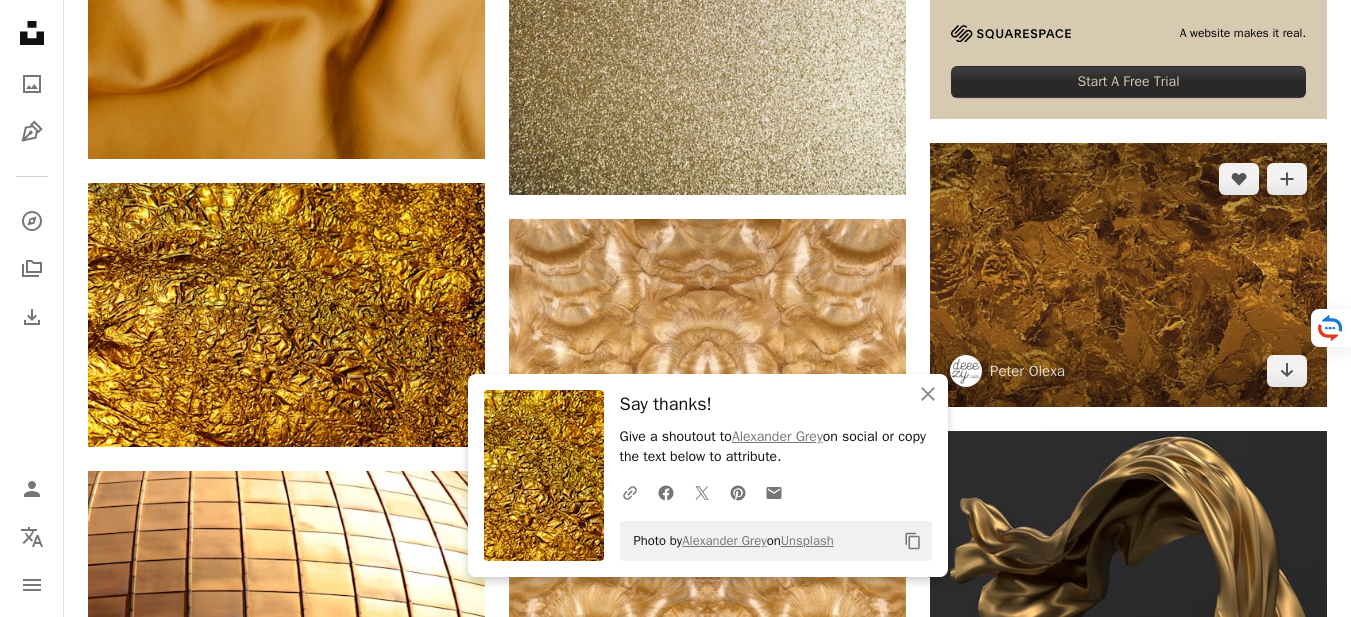 click at bounding box center (1128, 275) 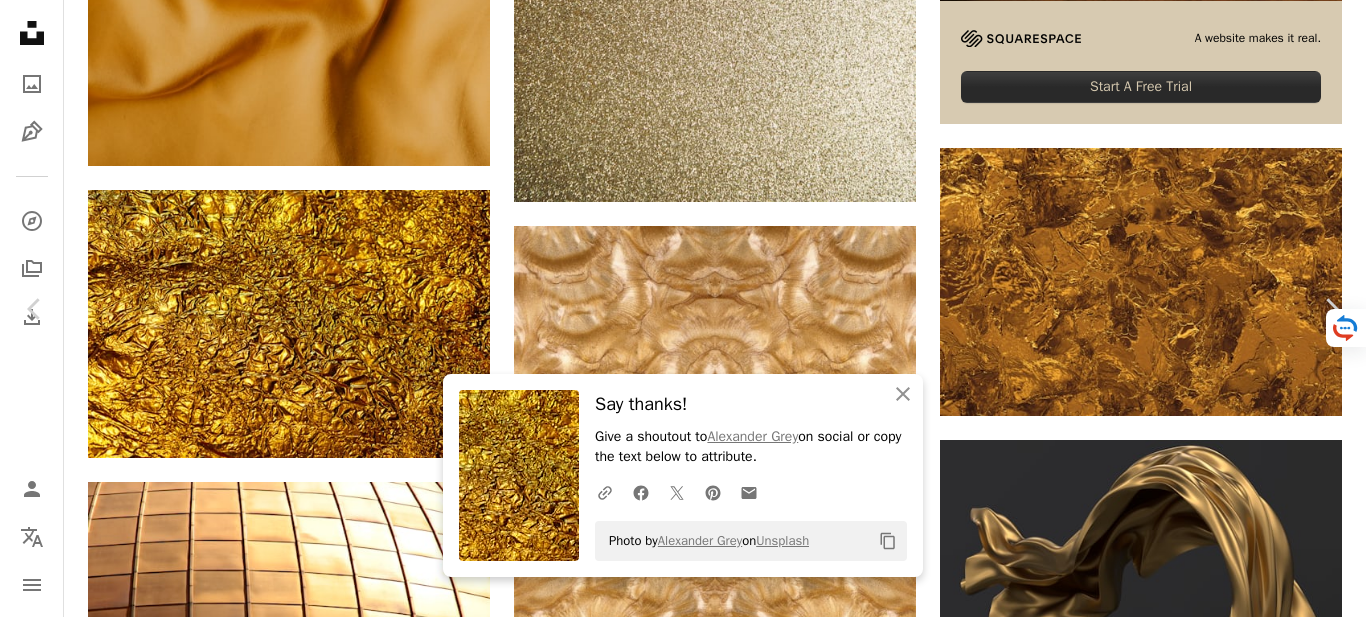 click on "Download free" at bounding box center [1167, 3824] 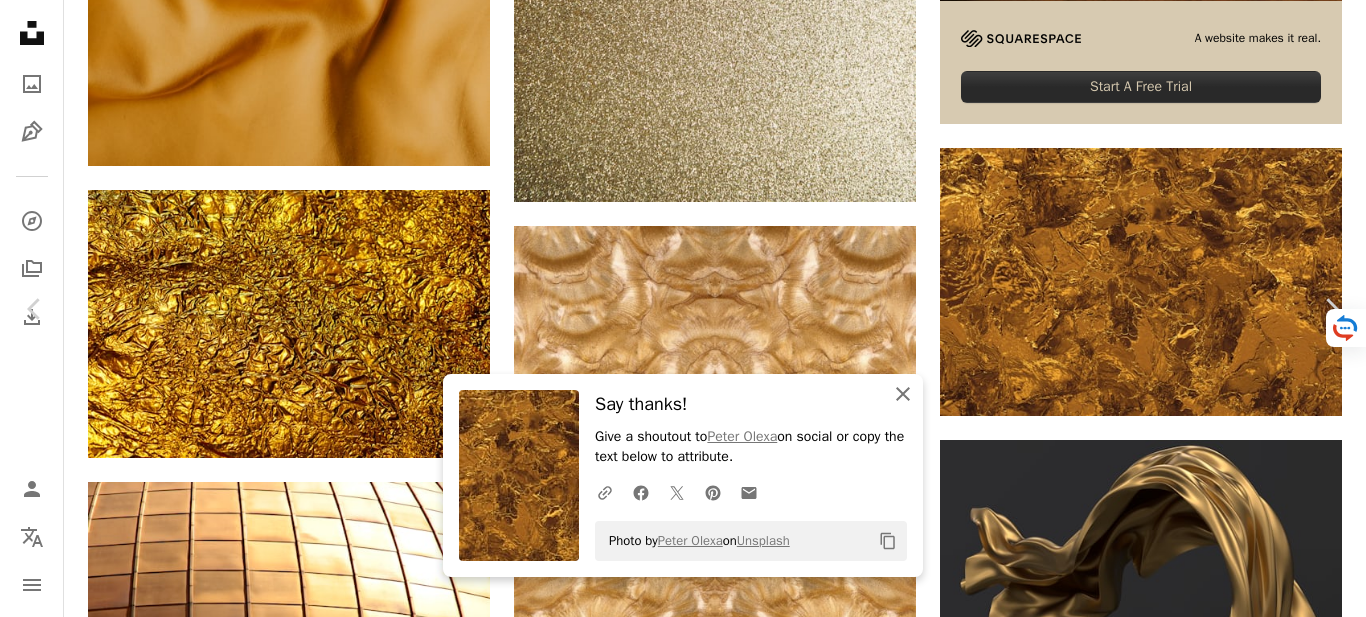 click 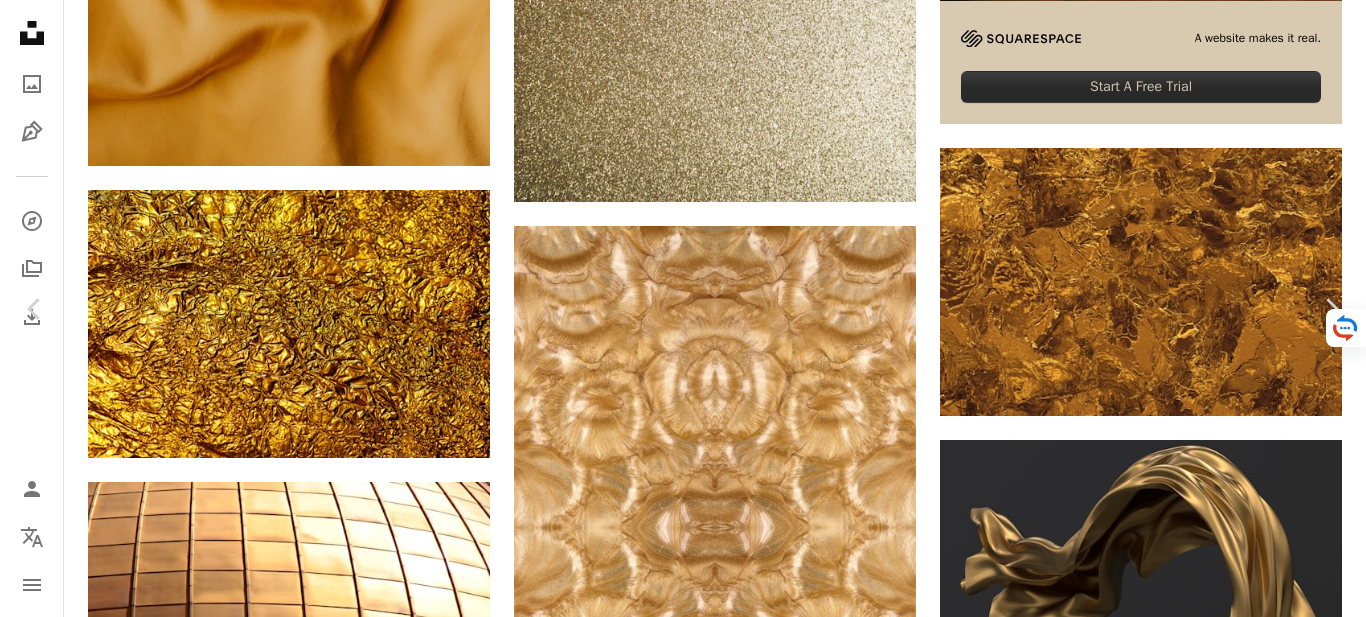 click on "Download free" at bounding box center [1167, 3824] 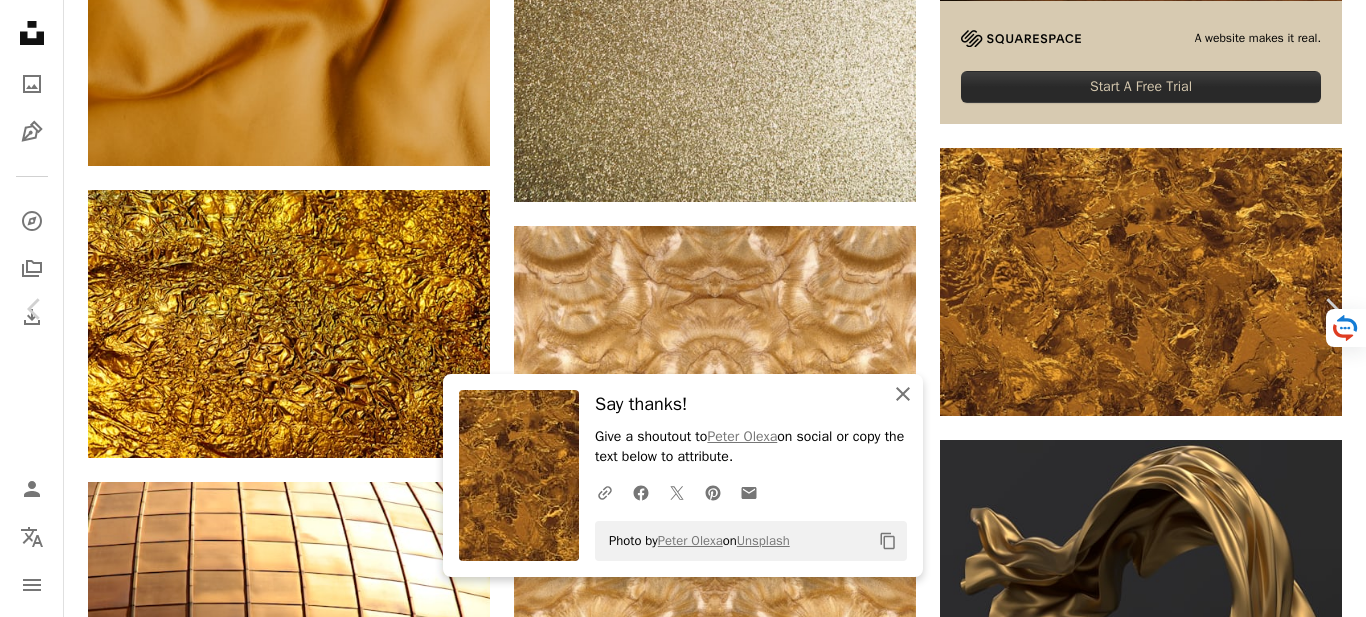 click 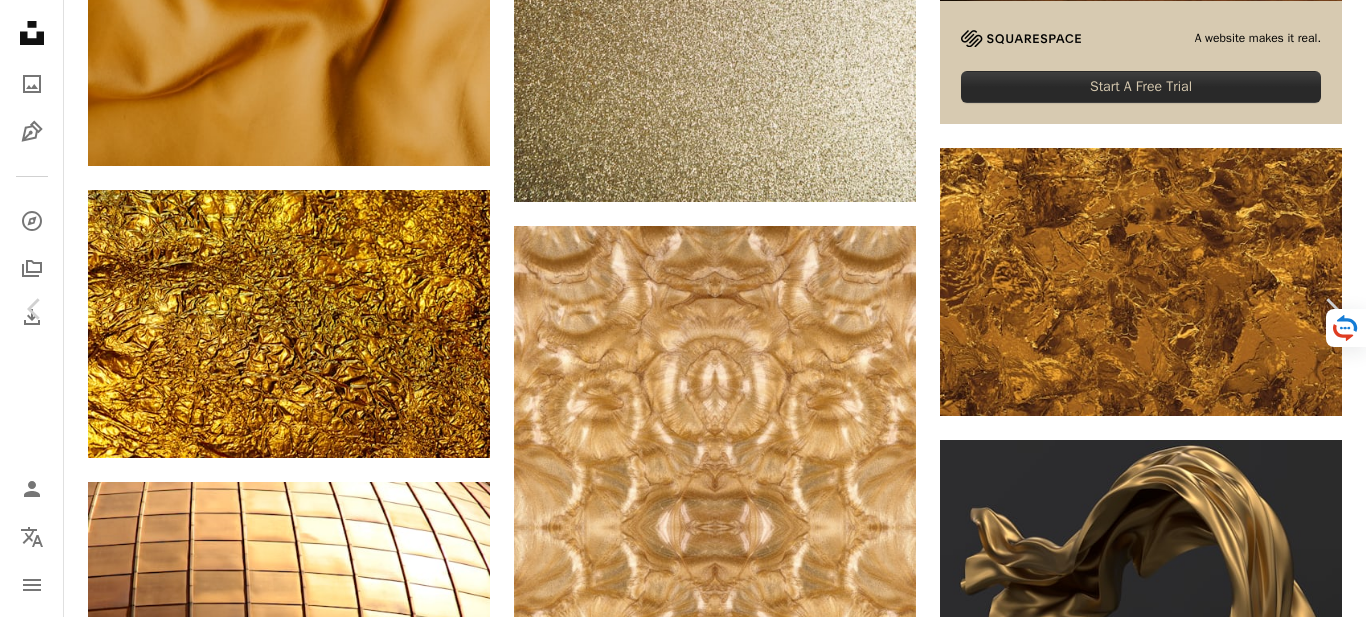 click on "Download free" at bounding box center [1167, 3824] 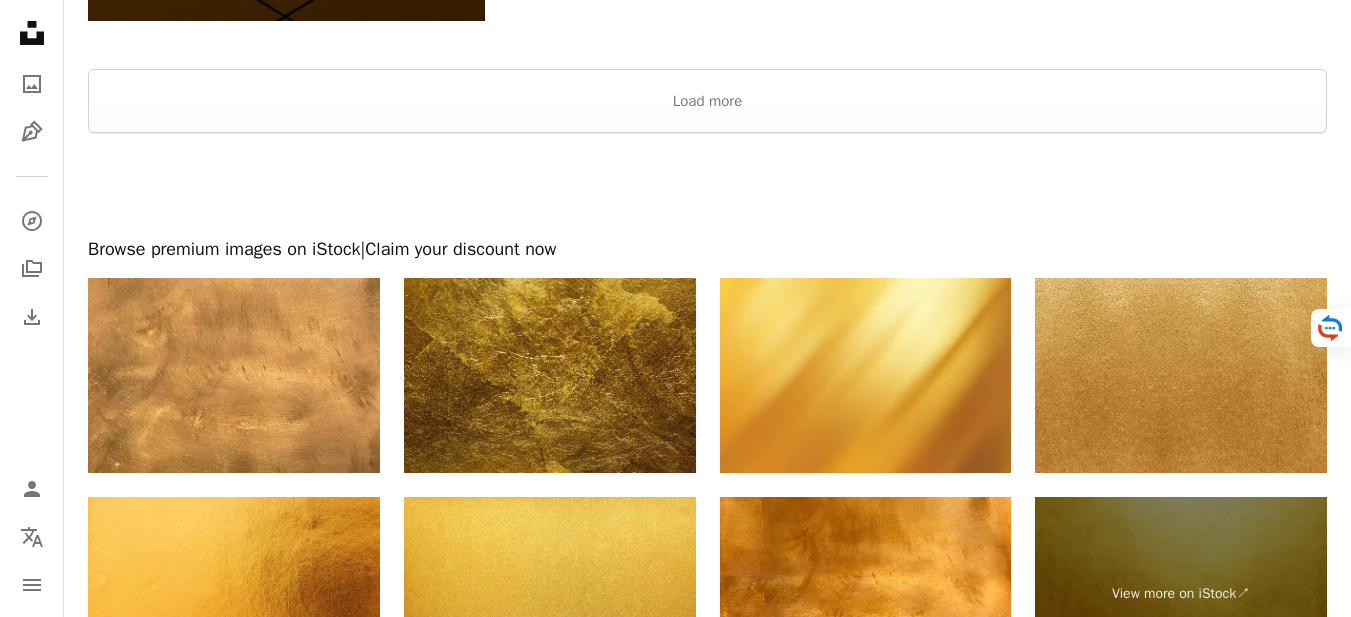 scroll, scrollTop: 3700, scrollLeft: 0, axis: vertical 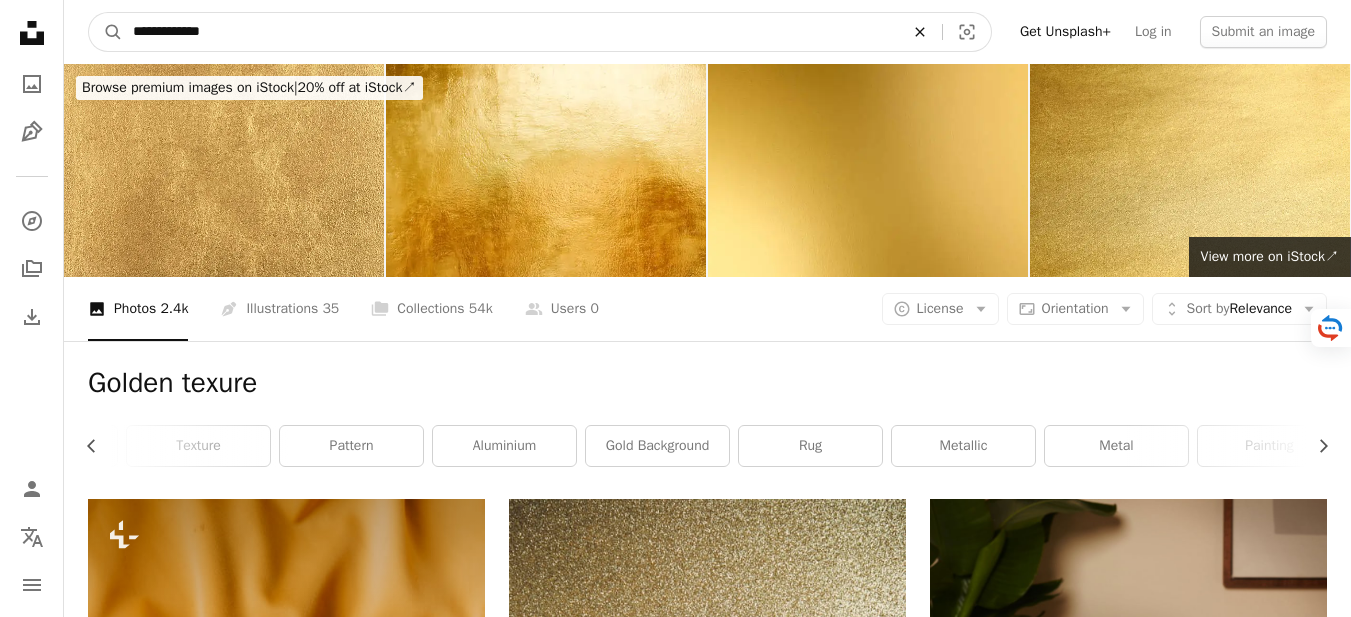 click on "An X shape" 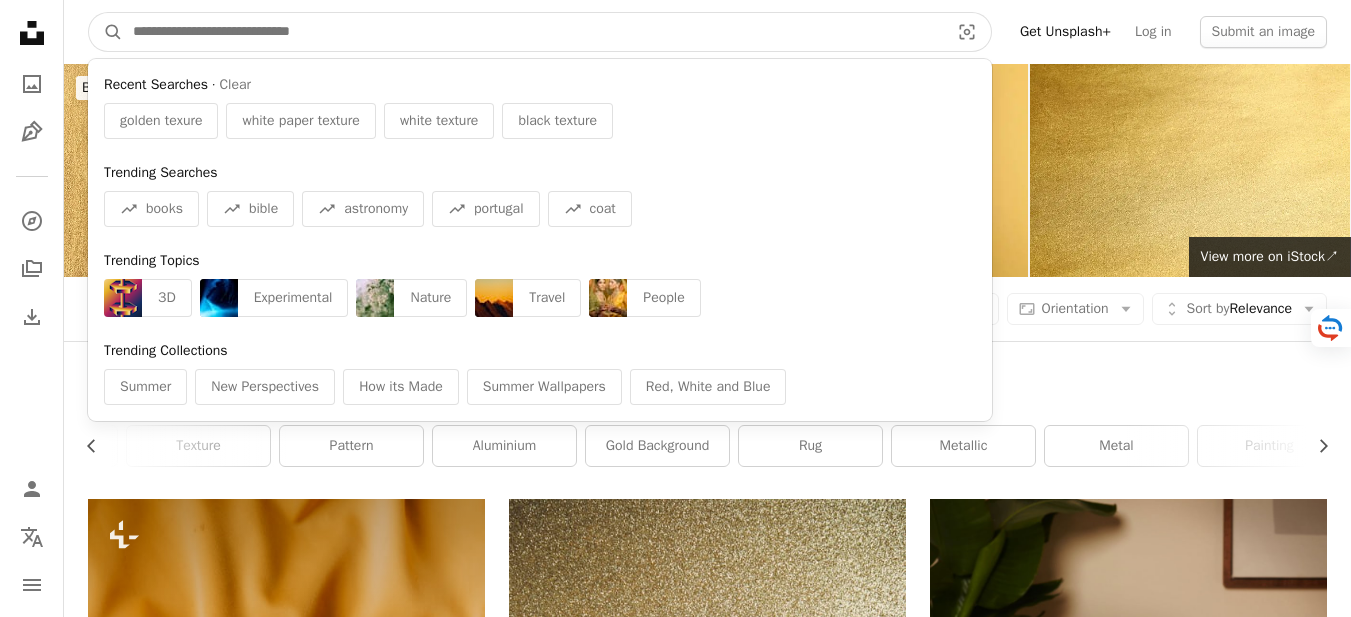 click at bounding box center [533, 32] 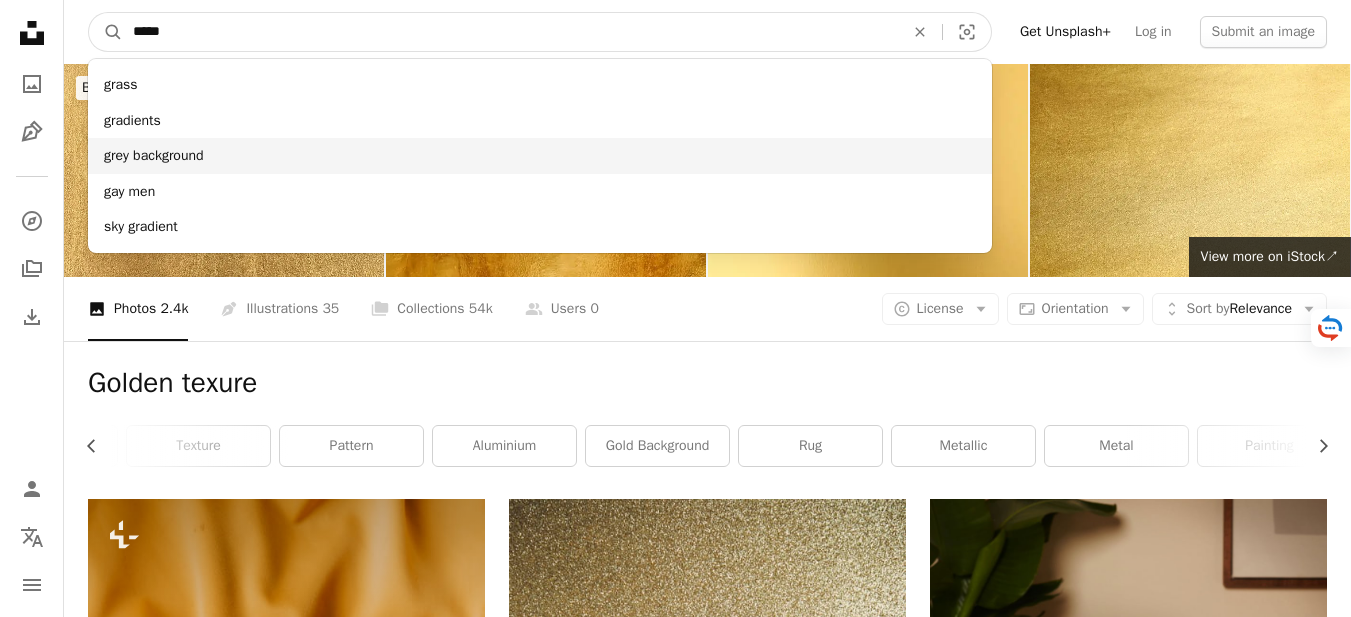 type on "****" 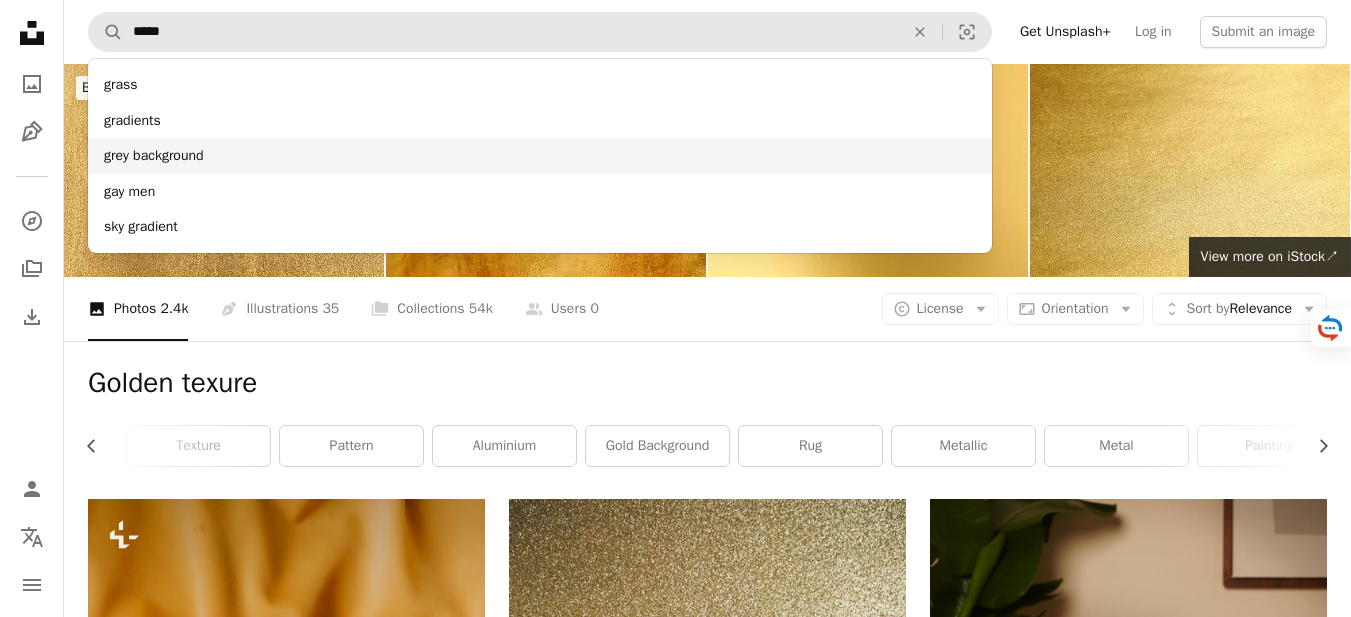 click on "grey background" at bounding box center (540, 156) 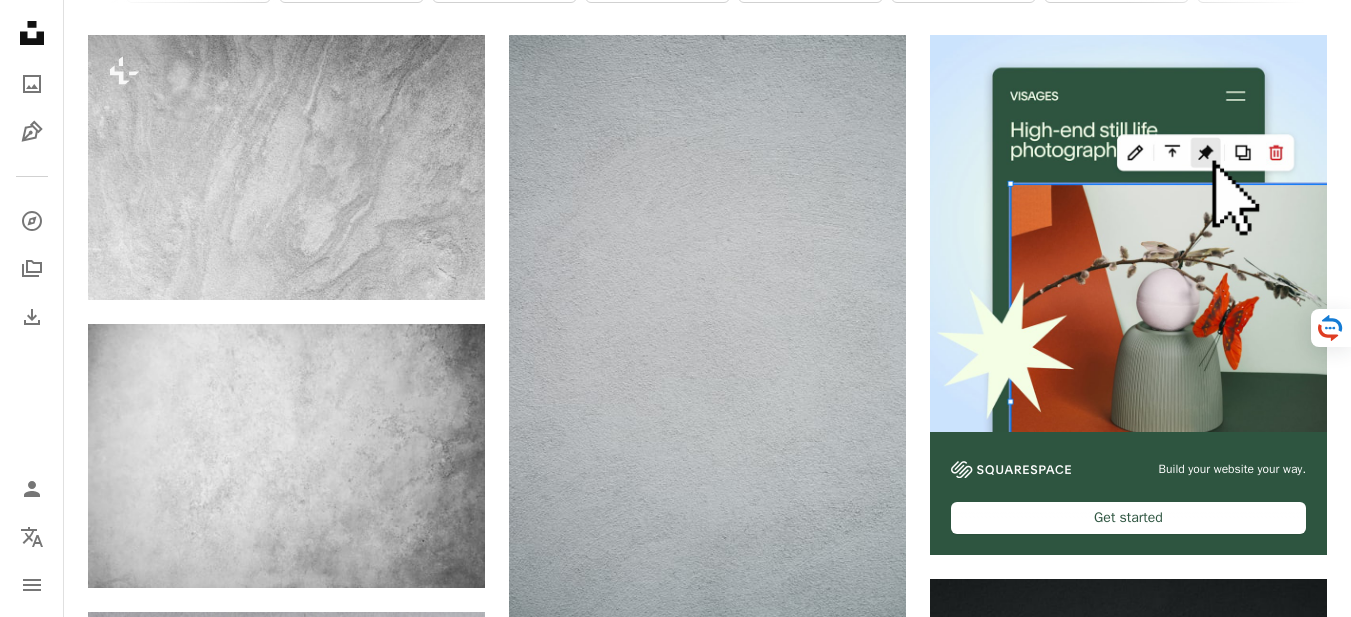 scroll, scrollTop: 500, scrollLeft: 0, axis: vertical 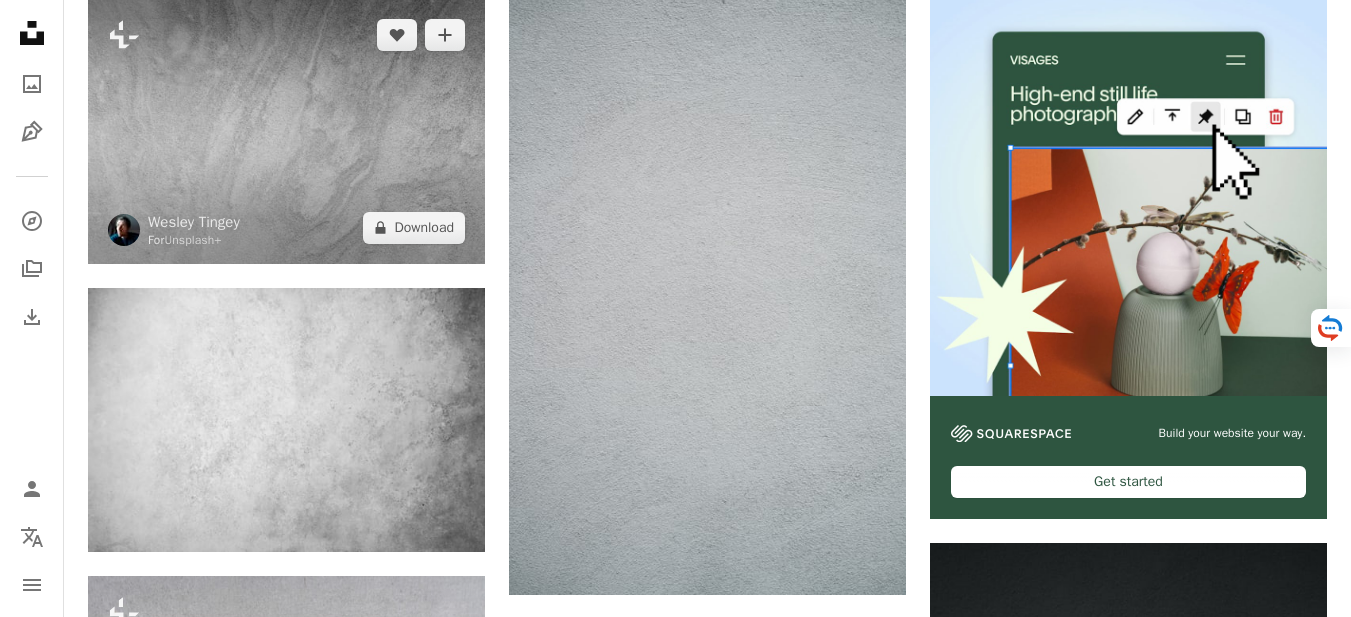 click at bounding box center [286, 131] 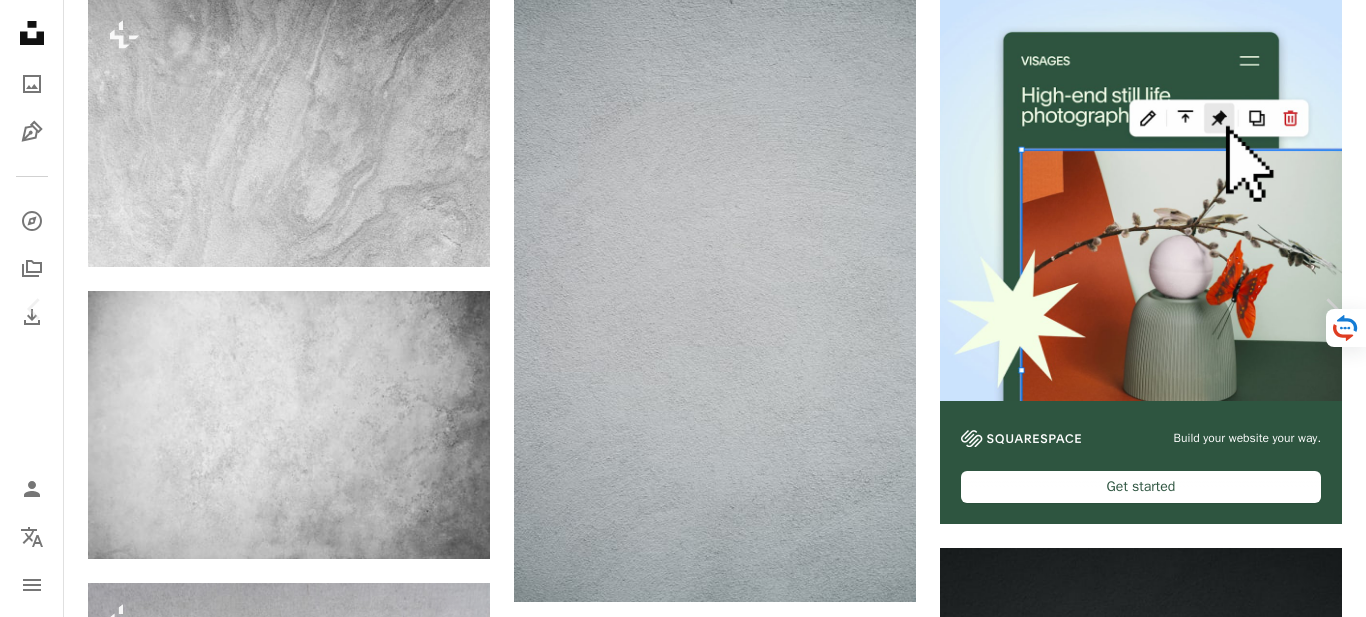 click on "A lock   Download" at bounding box center (1205, 4191) 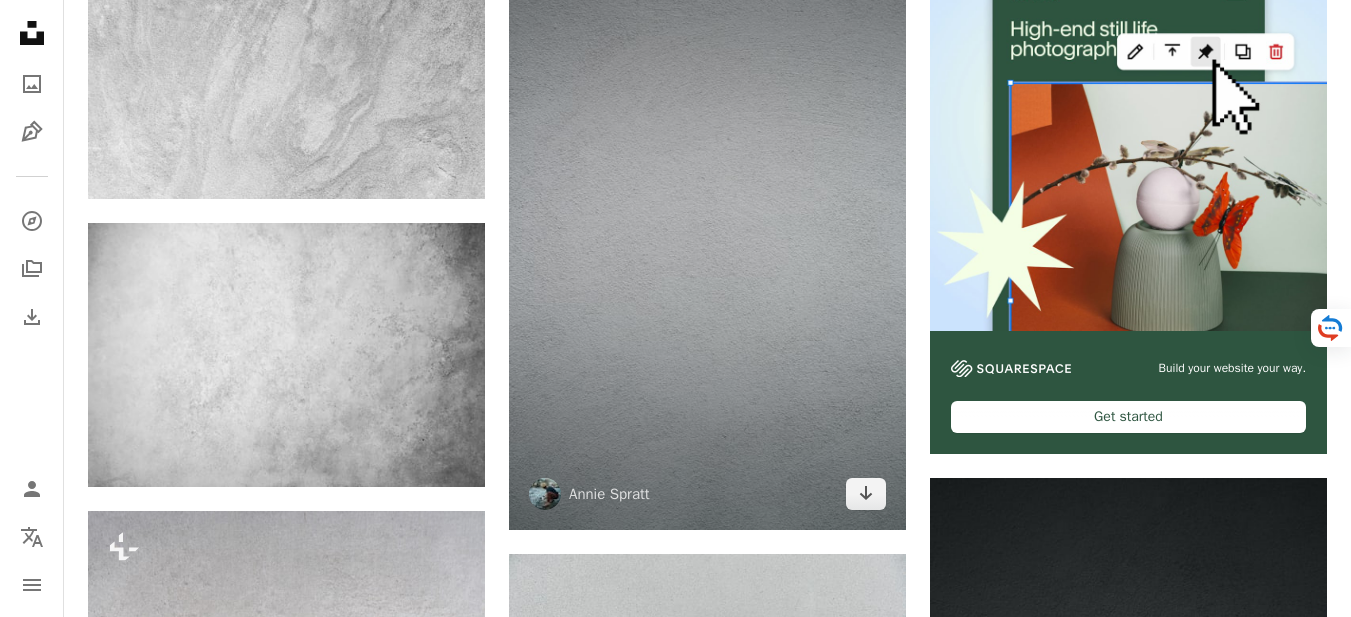 scroll, scrollTop: 600, scrollLeft: 0, axis: vertical 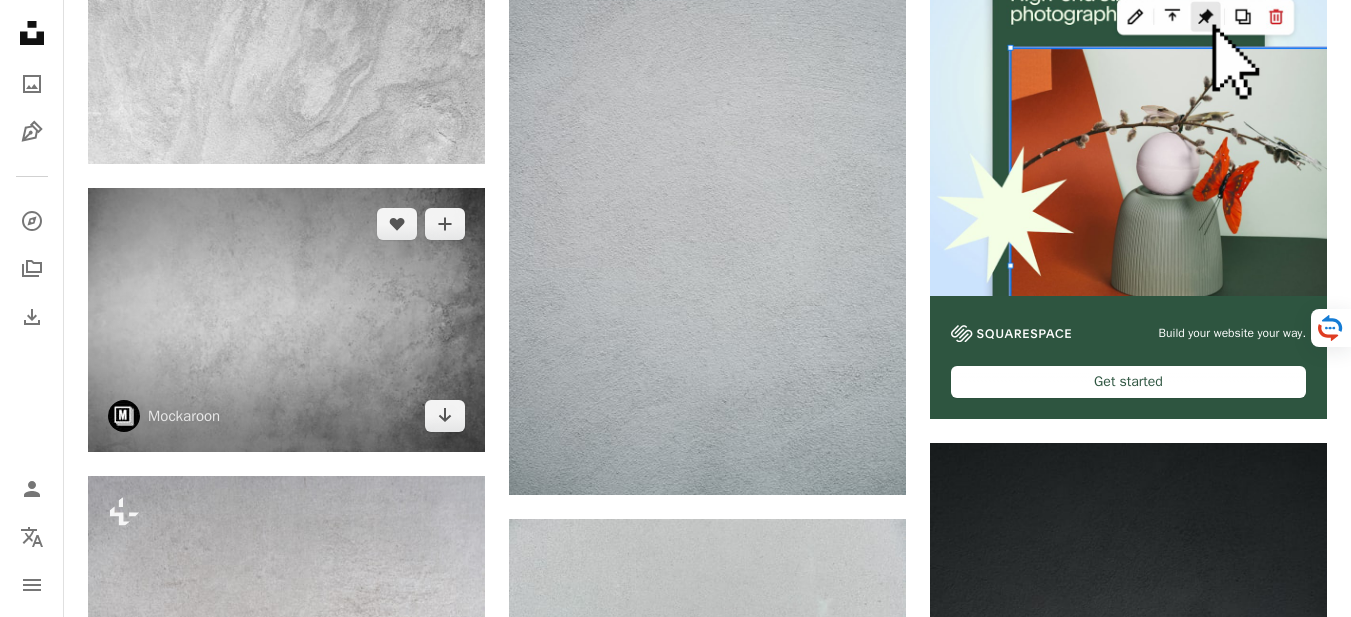 click at bounding box center (286, 320) 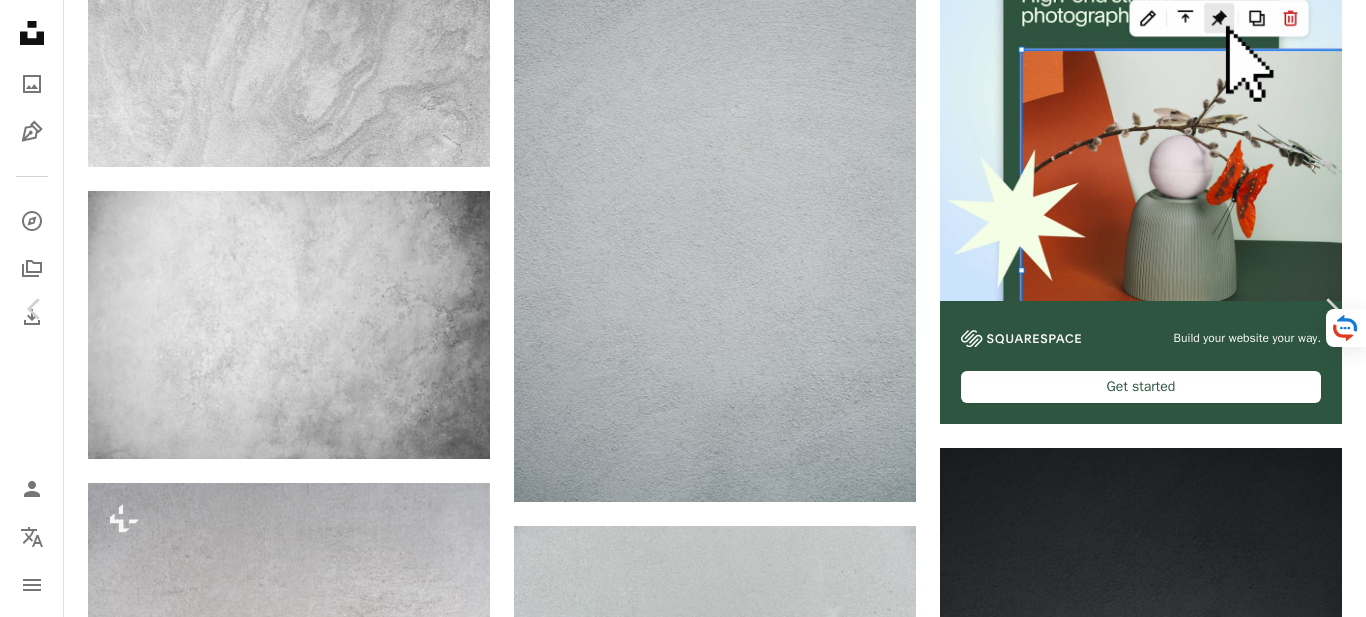 click on "Download free" at bounding box center (1167, 4091) 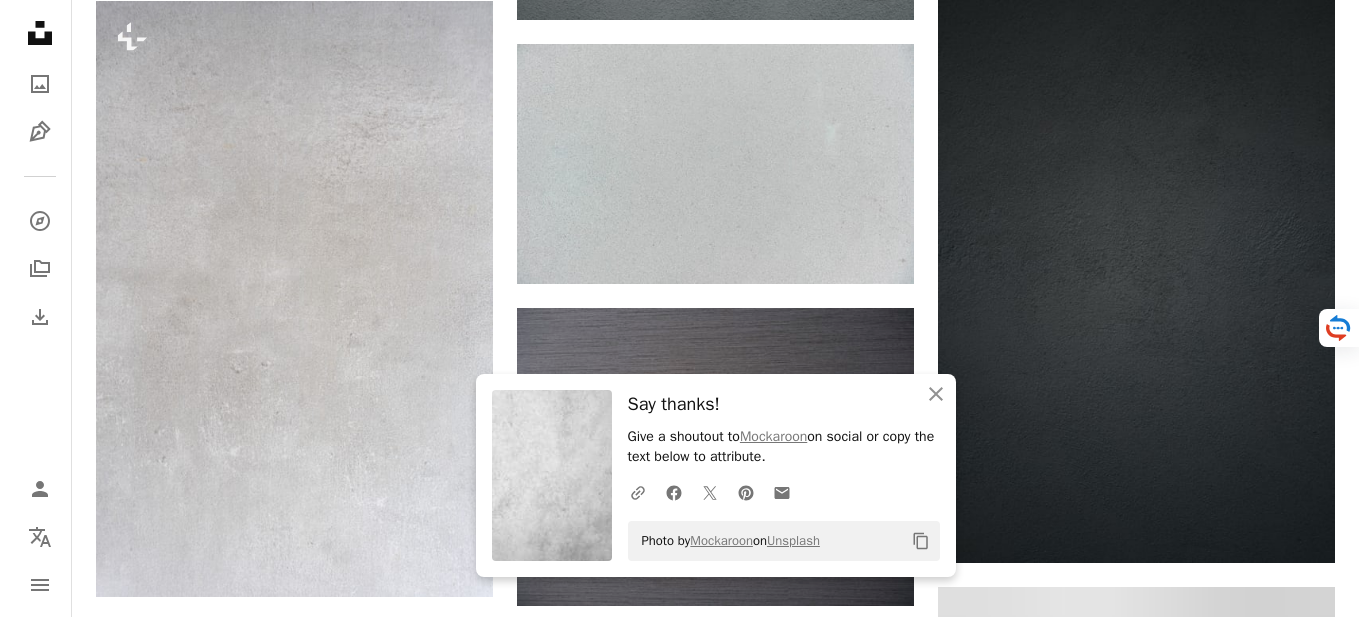 scroll, scrollTop: 1200, scrollLeft: 0, axis: vertical 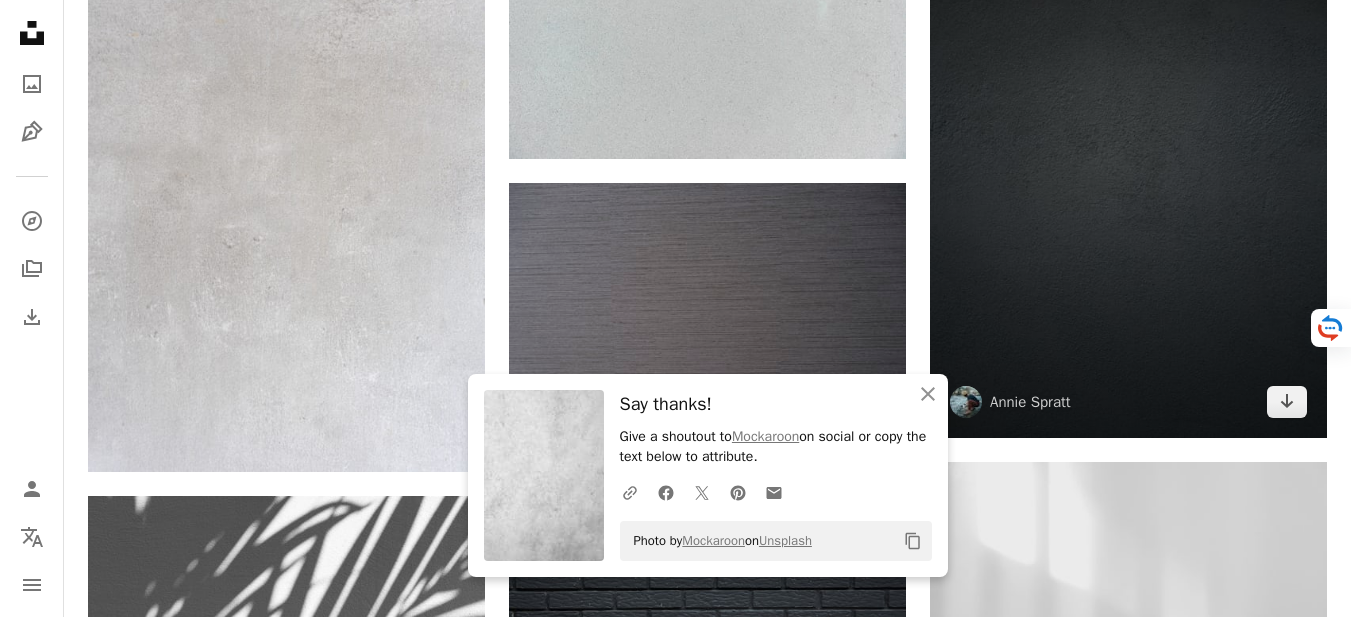 click at bounding box center (1128, 141) 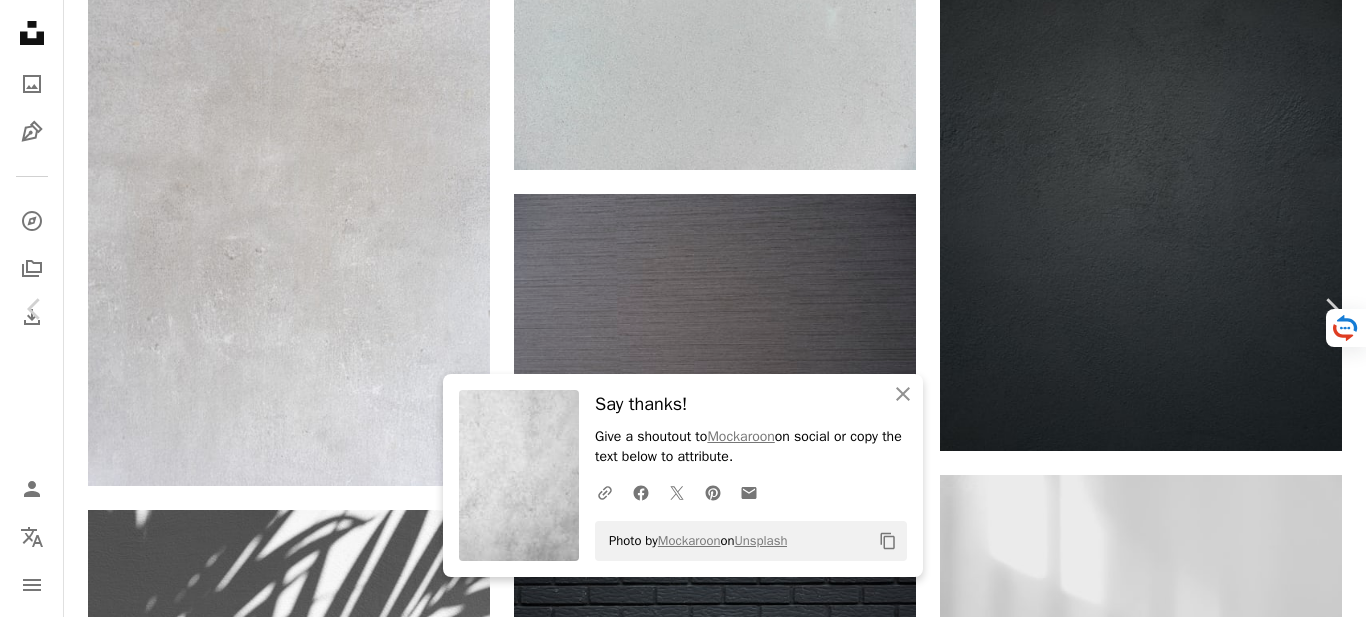 click on "Download free" at bounding box center [1167, 3491] 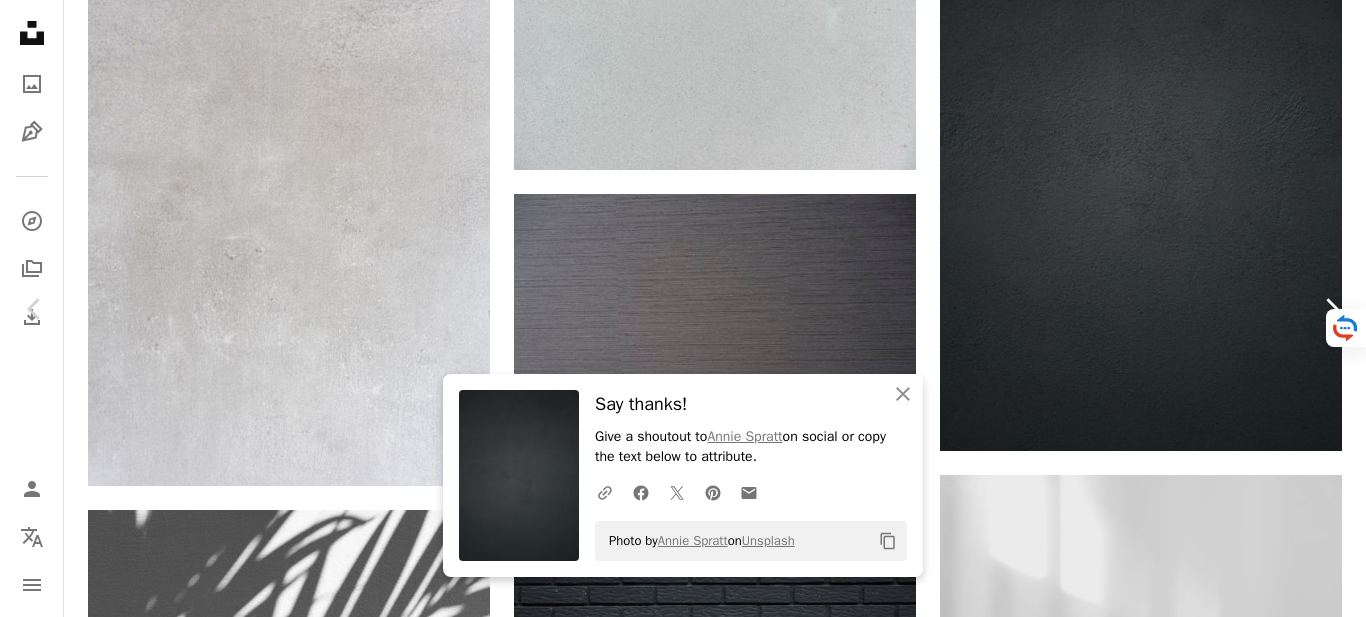click on "Chevron right" at bounding box center [1331, 309] 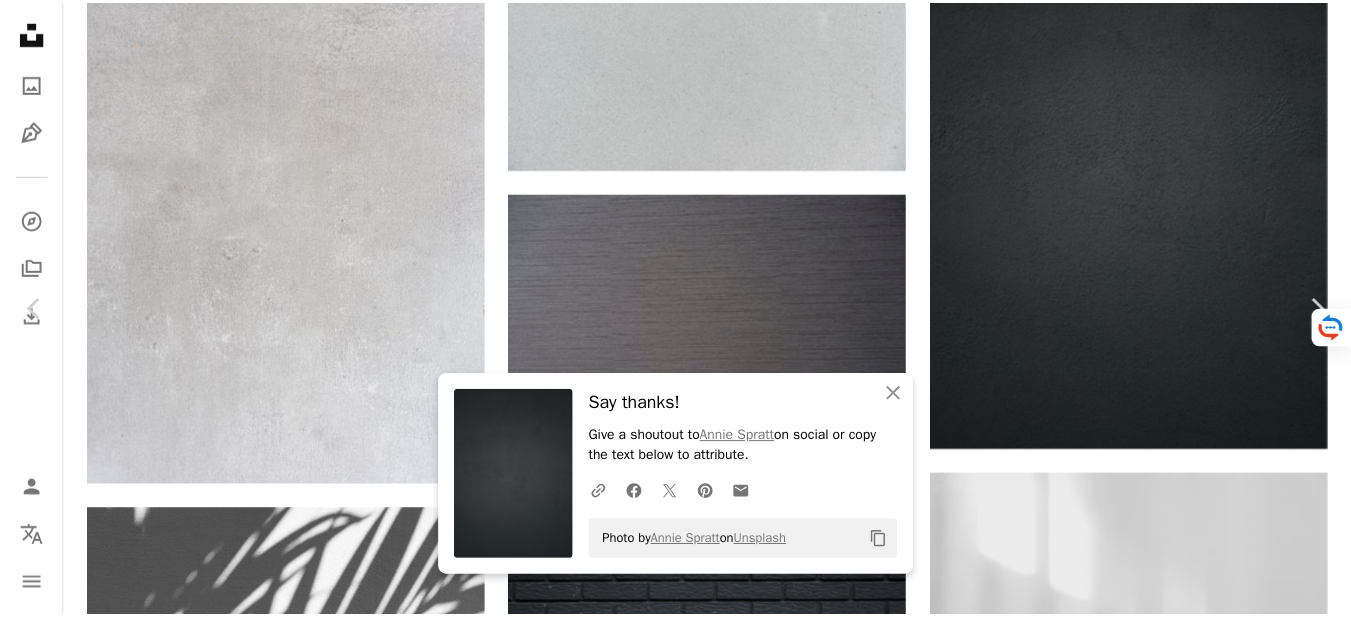 scroll, scrollTop: 1120, scrollLeft: 0, axis: vertical 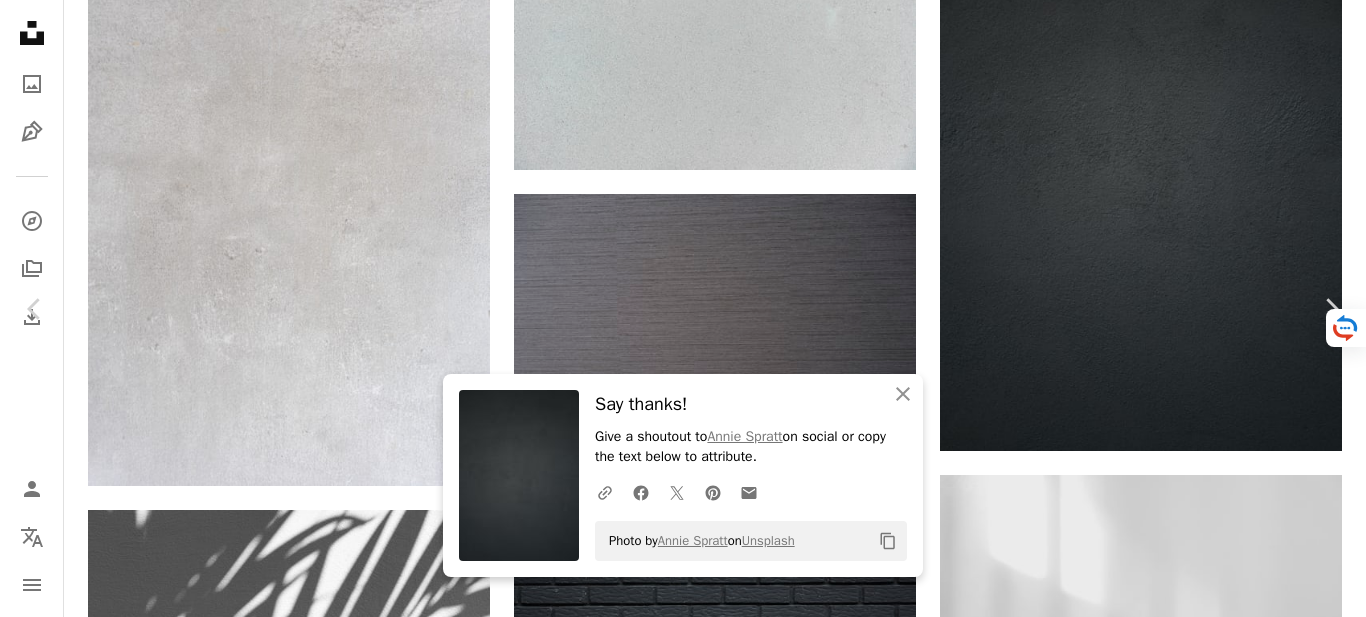 click on "A forward-right arrow Share Info icon Info More Actions Marble Hotel Wall A map marker [BRAND] Hotel , [CITY] , [COUNTRY] Calendar outlined Published on [MONTH] [DAY], [YEAR] Camera Sony, A6000 Safety Free to use under the Unsplash License texture pattern texture background textured wallpaper background wall grey backdrop concrete united states floor [CITY] Backgrounds Browse premium related images on iStock | Save 20% with code UNSPLASH20 View more on iStock ↗ Related images A heart A plus sign [FIRST] [LAST] Arrow pointing down For" at bounding box center [683, 3752] 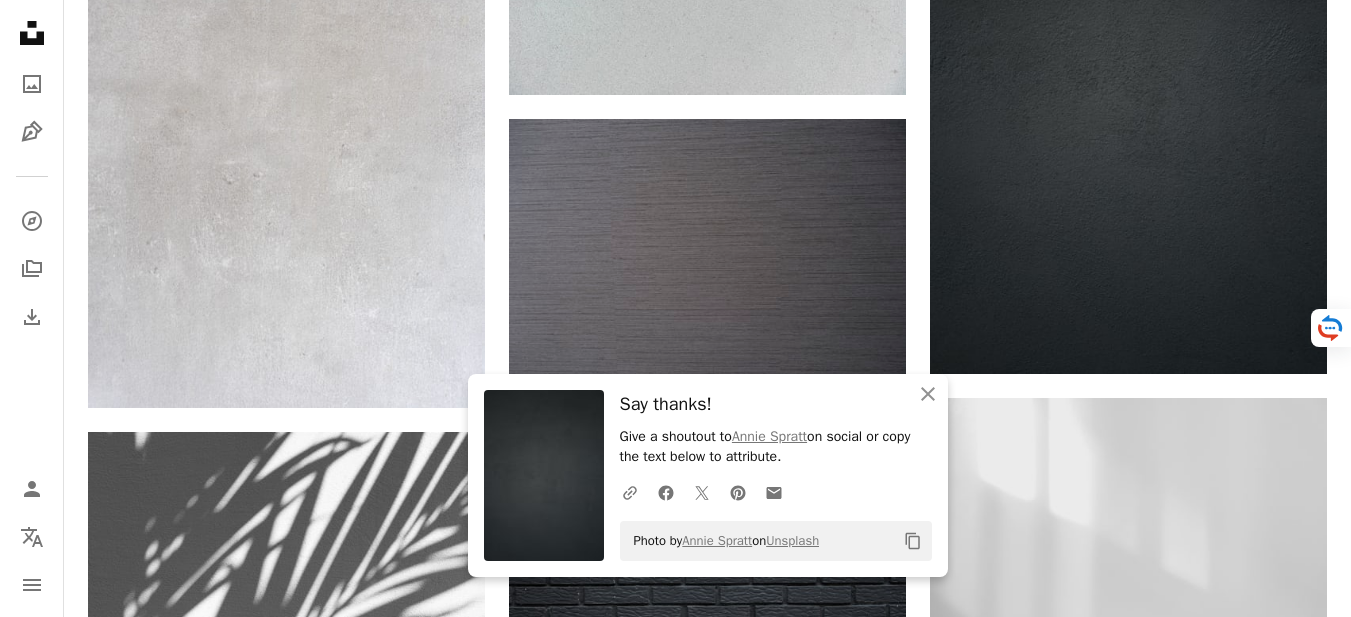 scroll, scrollTop: 1300, scrollLeft: 0, axis: vertical 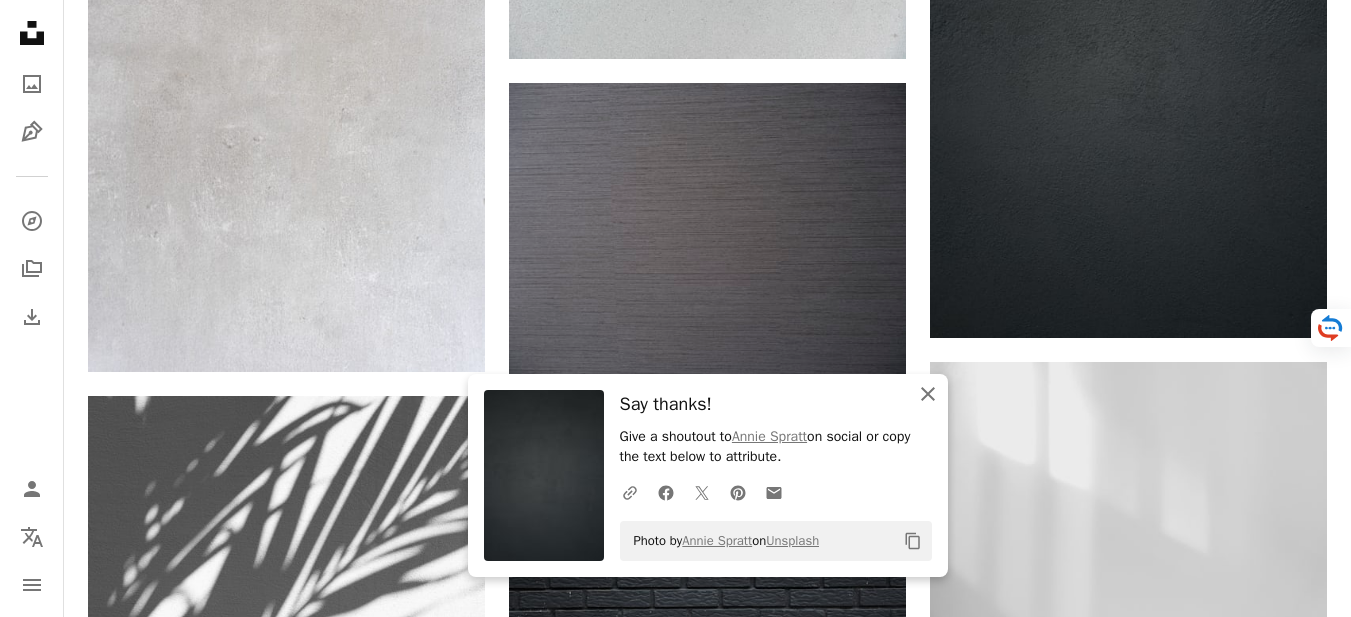 click on "An X shape" 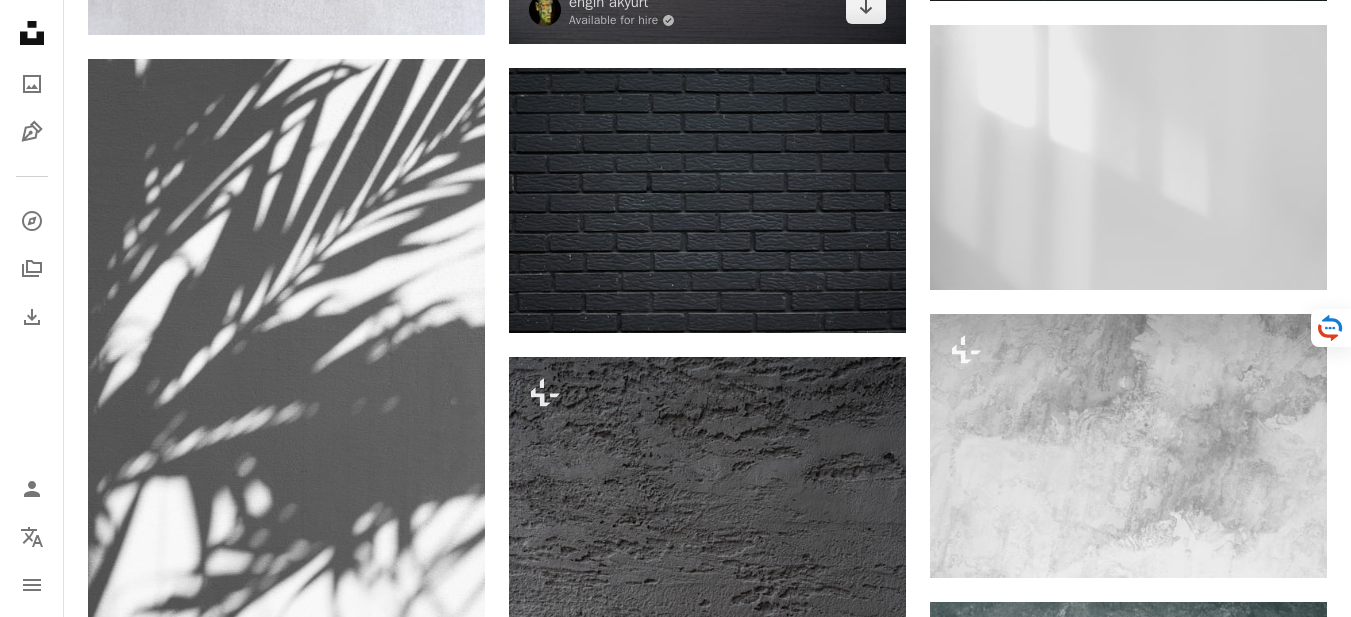 scroll, scrollTop: 1700, scrollLeft: 0, axis: vertical 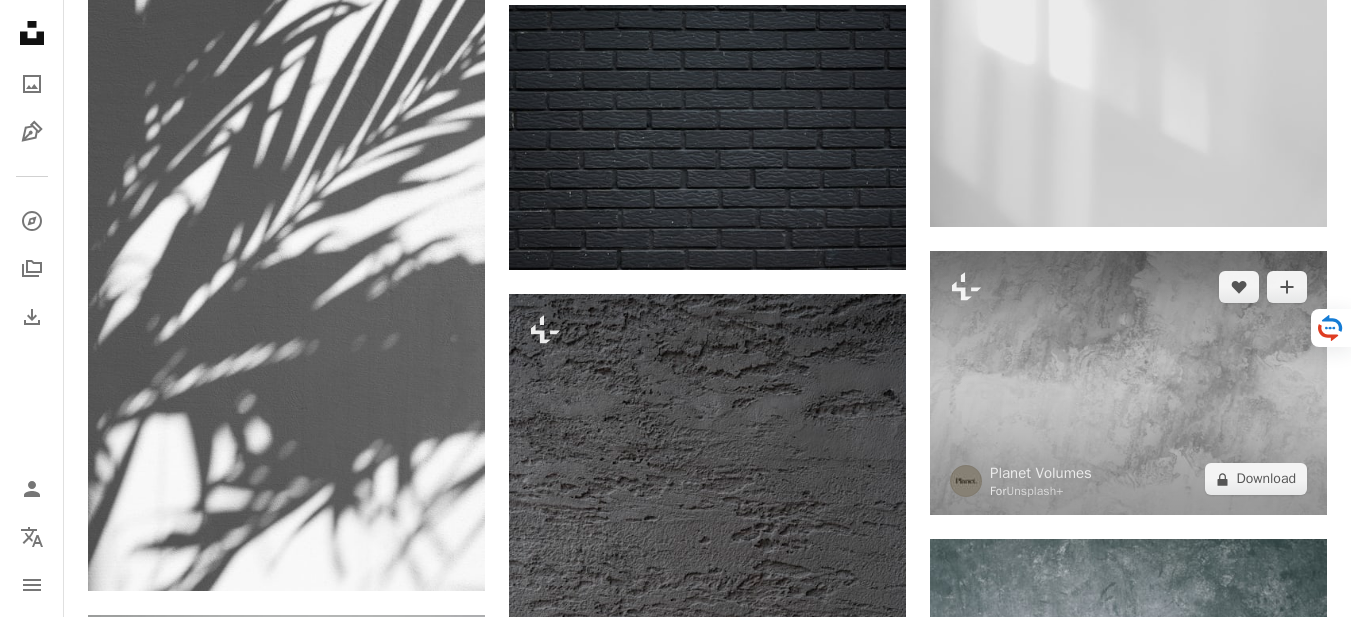 click at bounding box center [1128, 383] 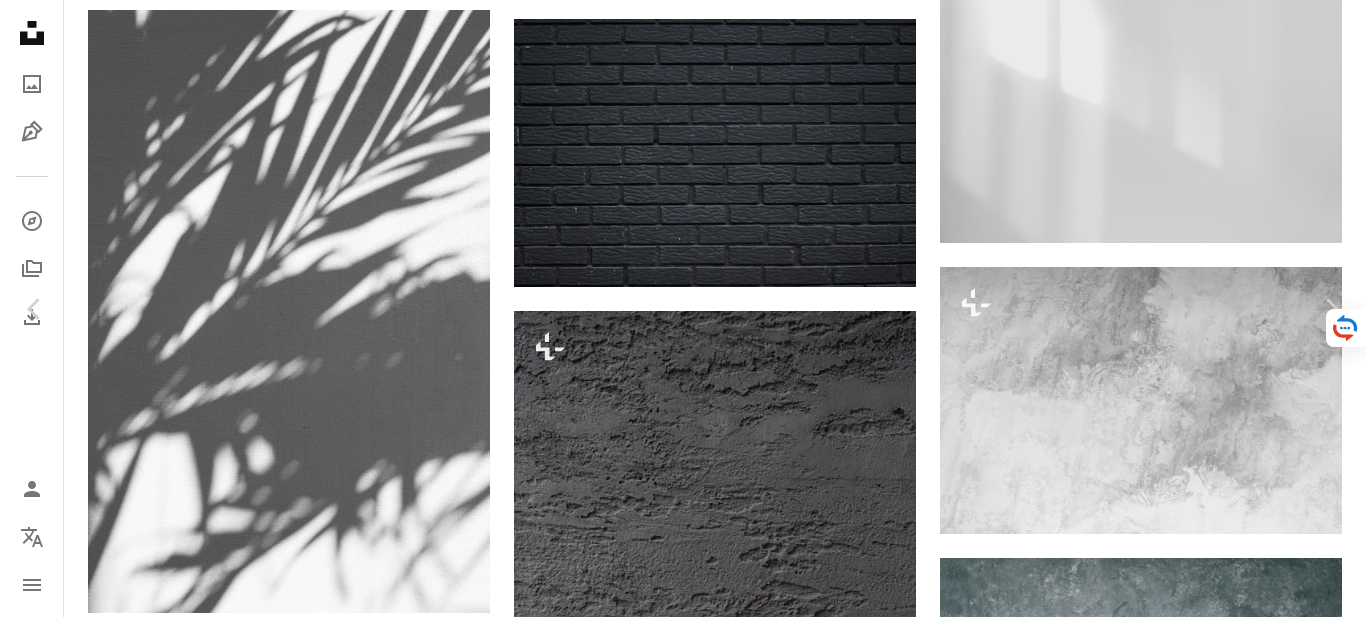 click on "An X shape Chevron left Chevron right Planet Volumes For  Unsplash+ A heart A plus sign Edit image   Plus sign for Unsplash+ A lock   Download Zoom in ––– ––  –– ––– –––– –––– A forward-right arrow Share More Actions Procedural Marble textures –––   – –––  – – ––  – ––––. ––– ––– ––––  –––– ––– ––– – –––– –––– ––– –––   –––– –––– From this series Chevron right Related images" at bounding box center (683, 3252) 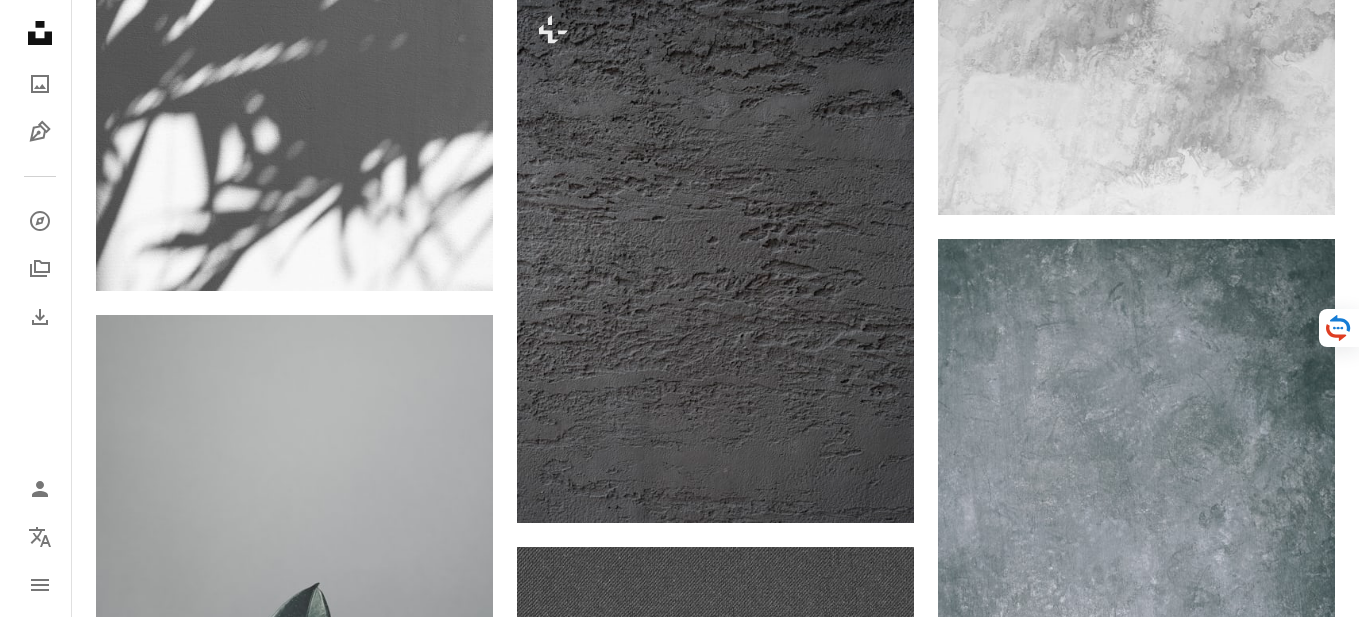 scroll, scrollTop: 2200, scrollLeft: 0, axis: vertical 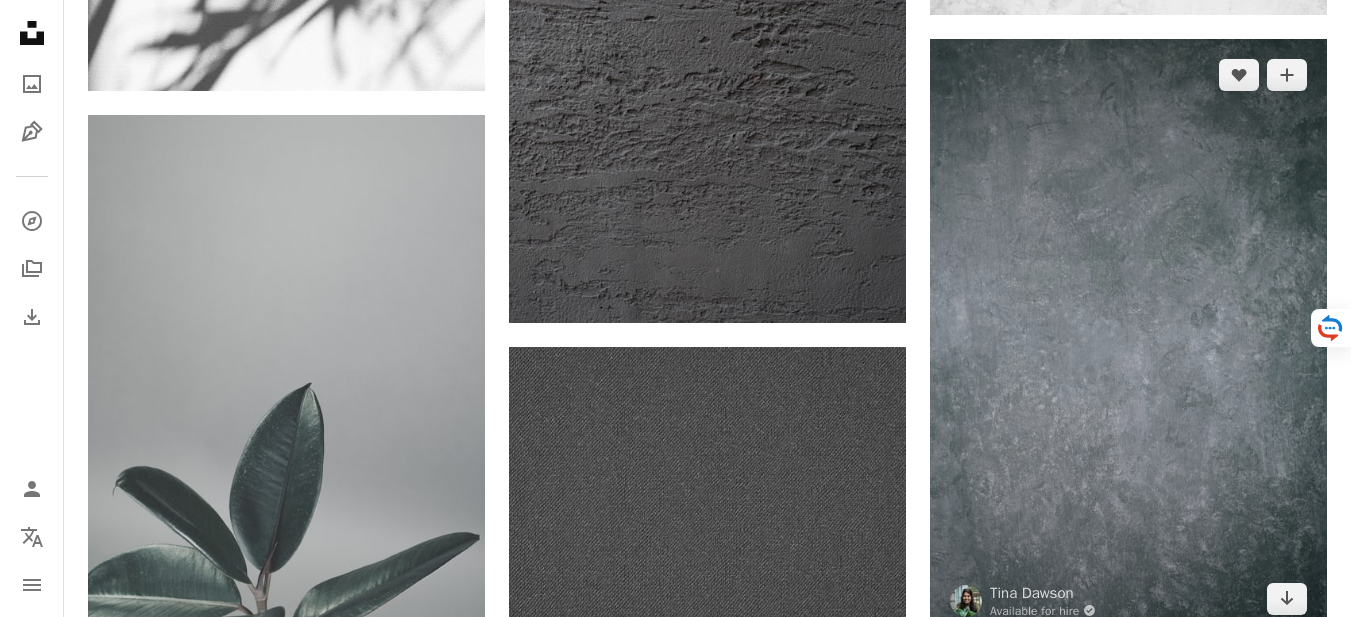 click at bounding box center (1128, 337) 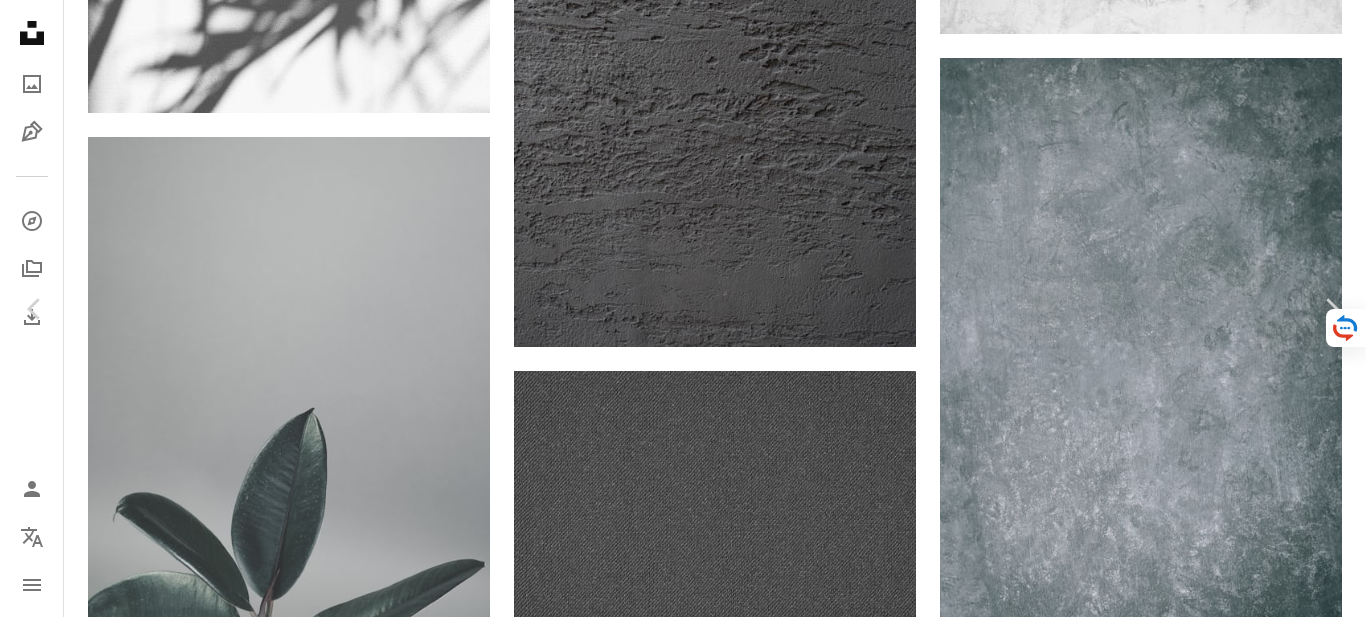 click on "Download free" at bounding box center (1167, 2491) 